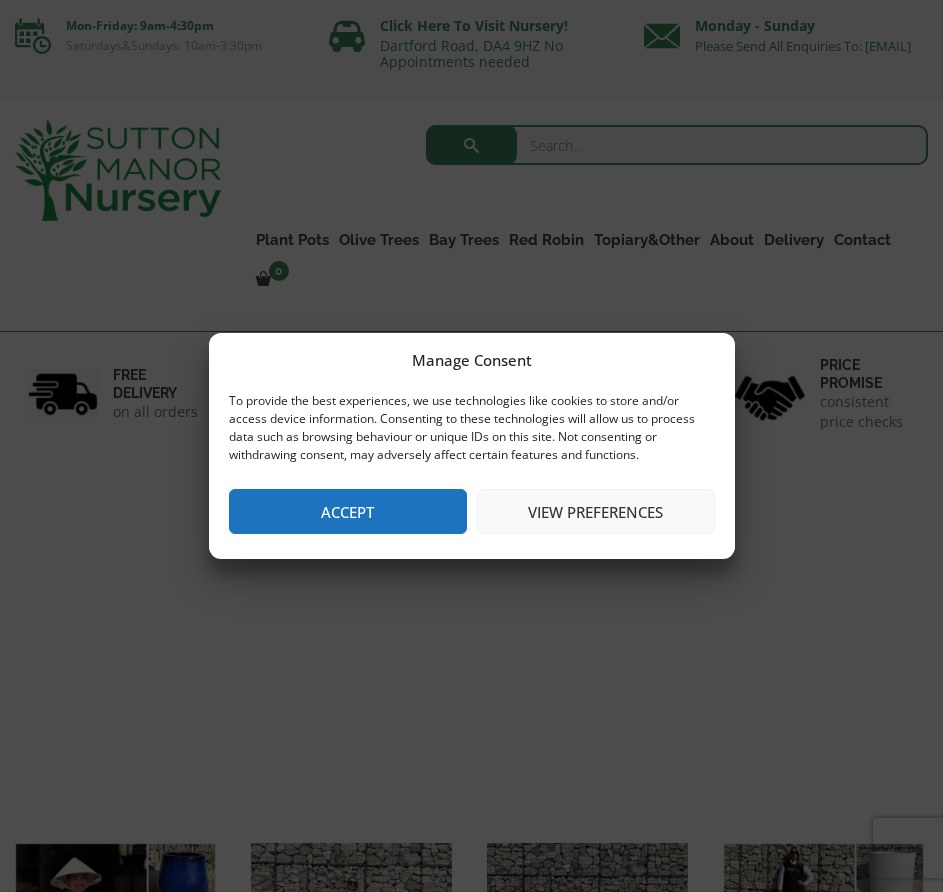 scroll, scrollTop: 0, scrollLeft: 0, axis: both 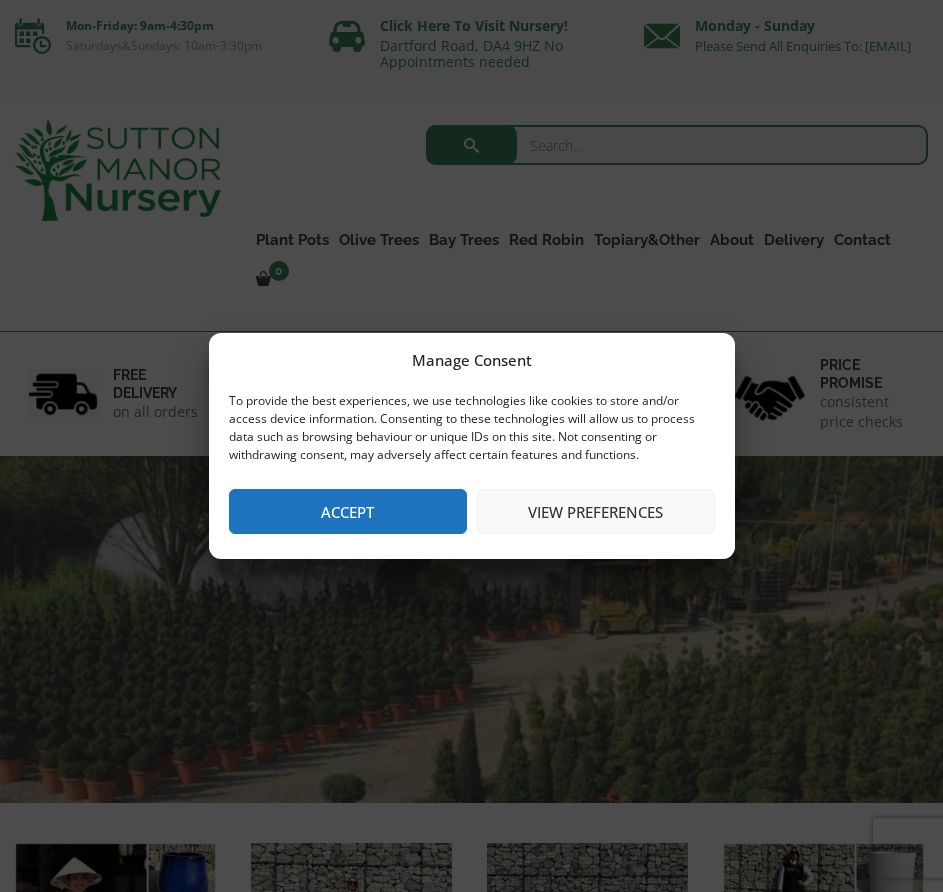 click on "Accept" at bounding box center [348, 511] 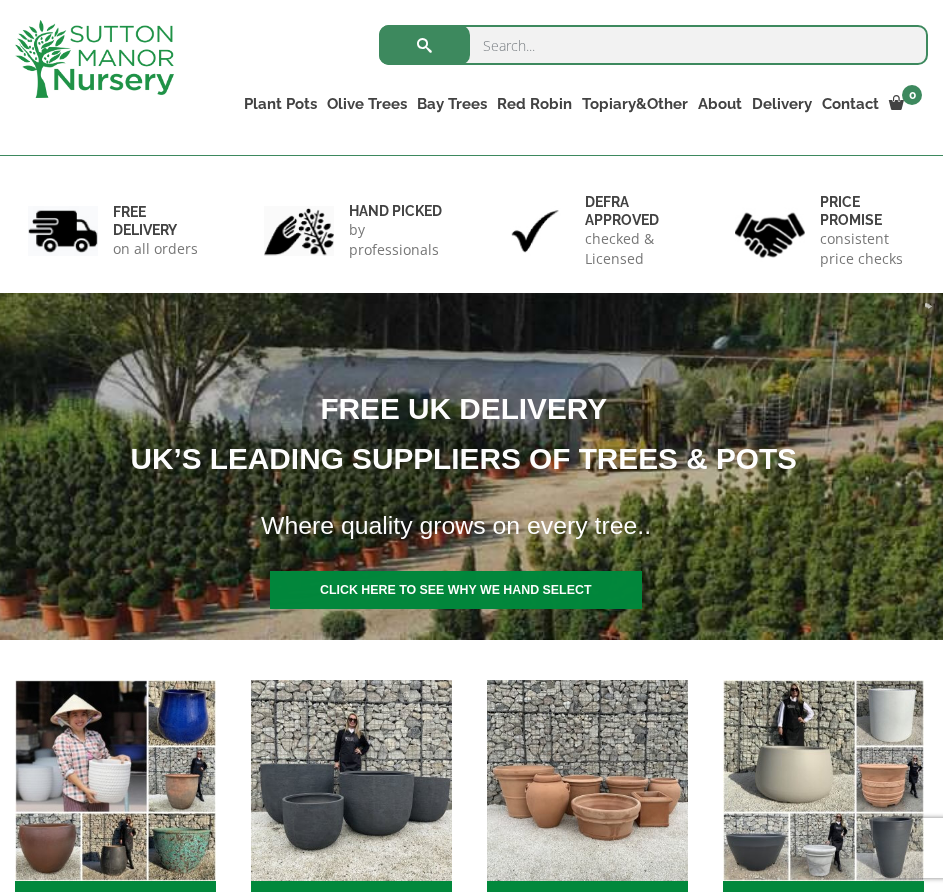 scroll, scrollTop: 200, scrollLeft: 0, axis: vertical 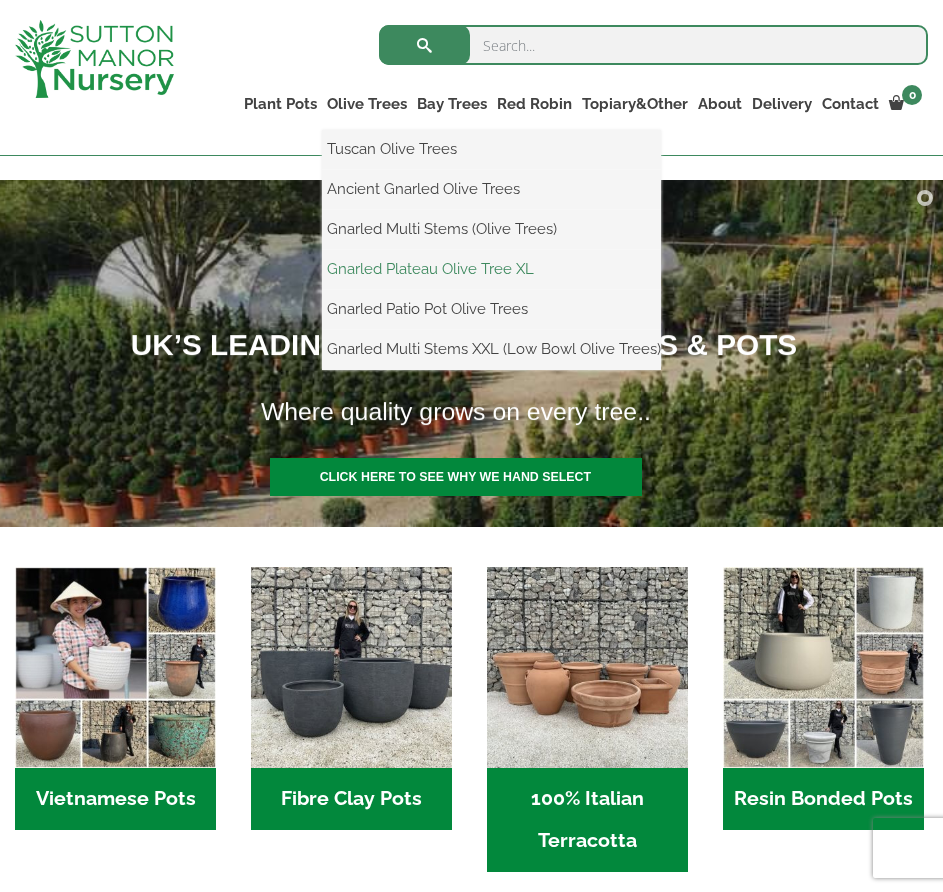click on "Gnarled Plateau Olive Tree XL" at bounding box center [491, 269] 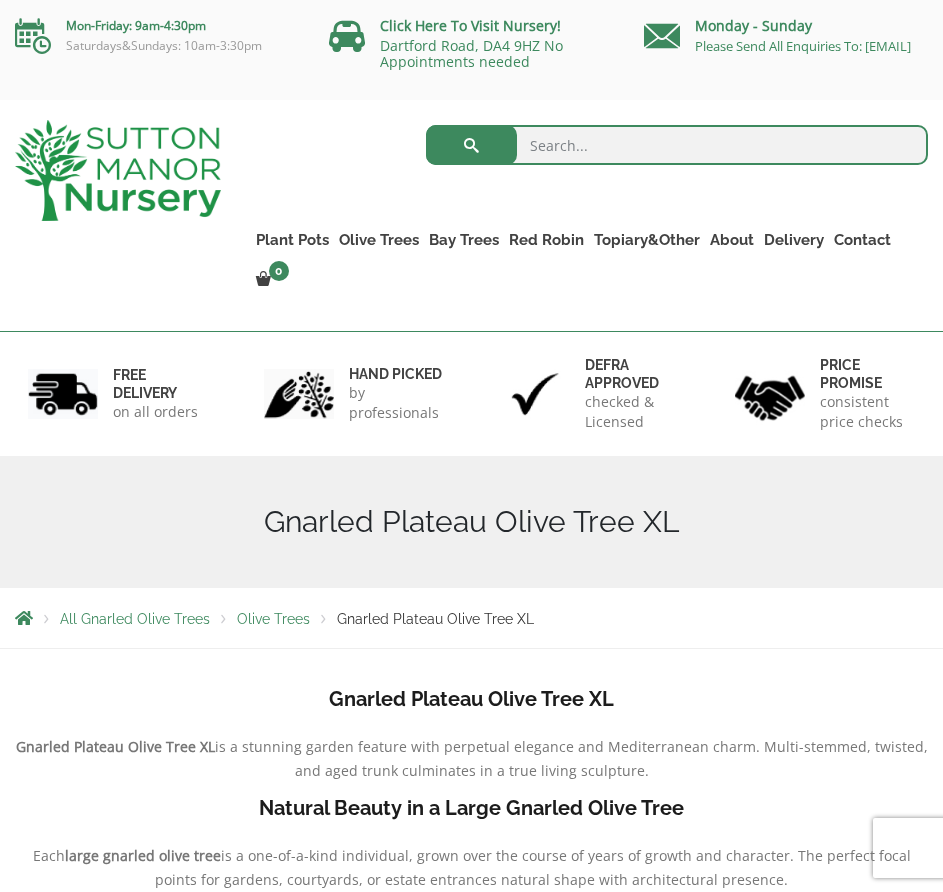 scroll, scrollTop: 0, scrollLeft: 0, axis: both 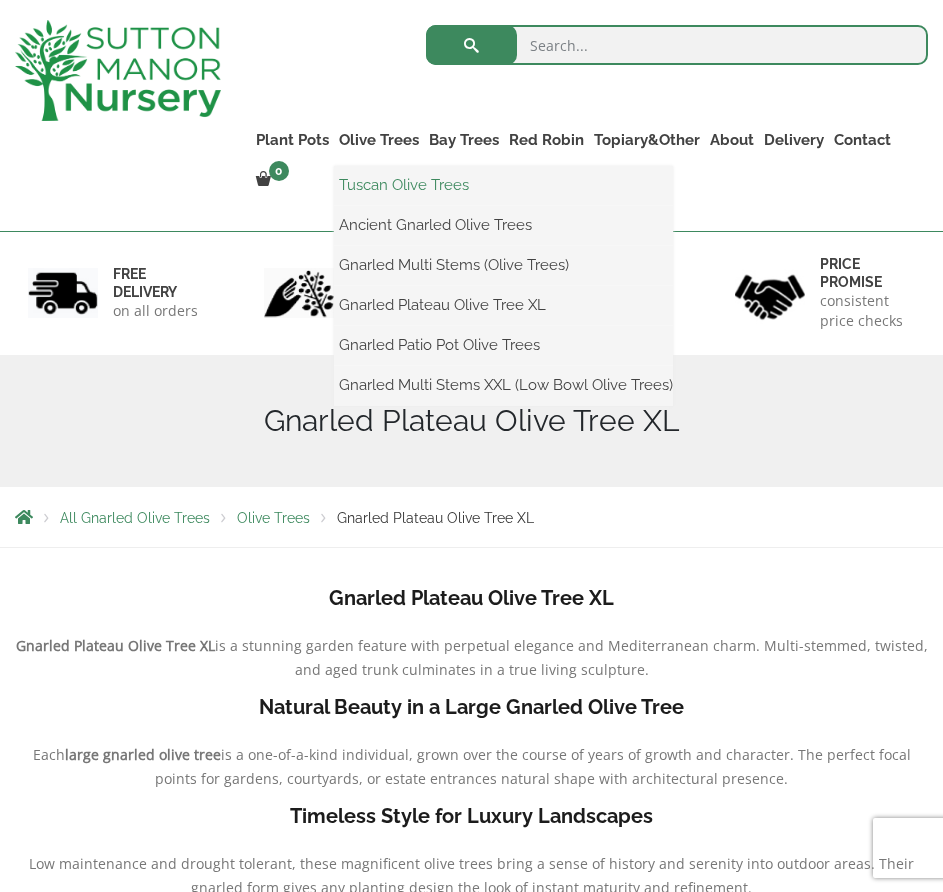 click on "Tuscan Olive Trees" at bounding box center [503, 185] 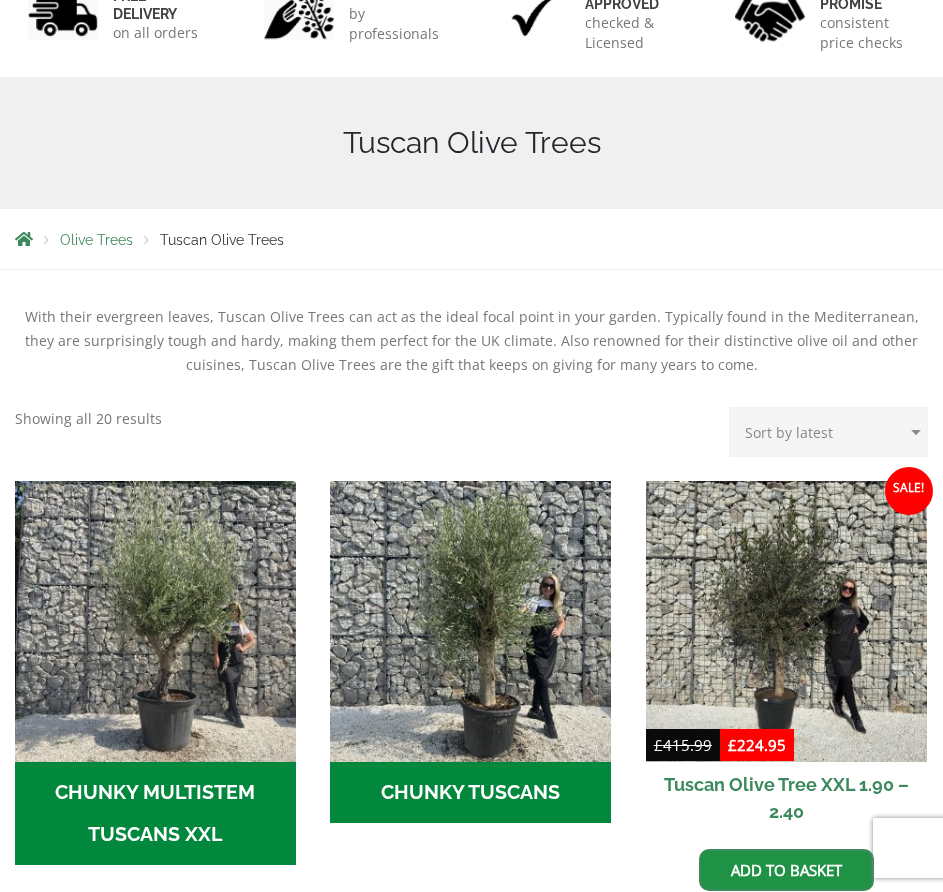 scroll, scrollTop: 0, scrollLeft: 0, axis: both 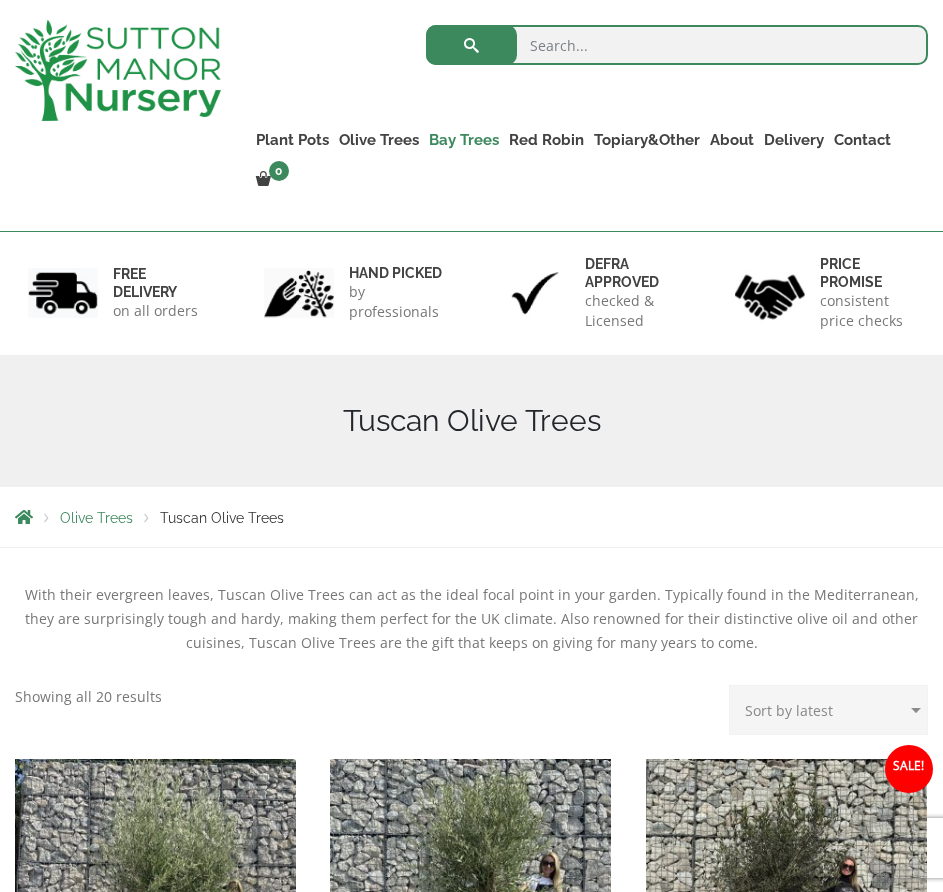 click on "Bay Trees" at bounding box center (464, 140) 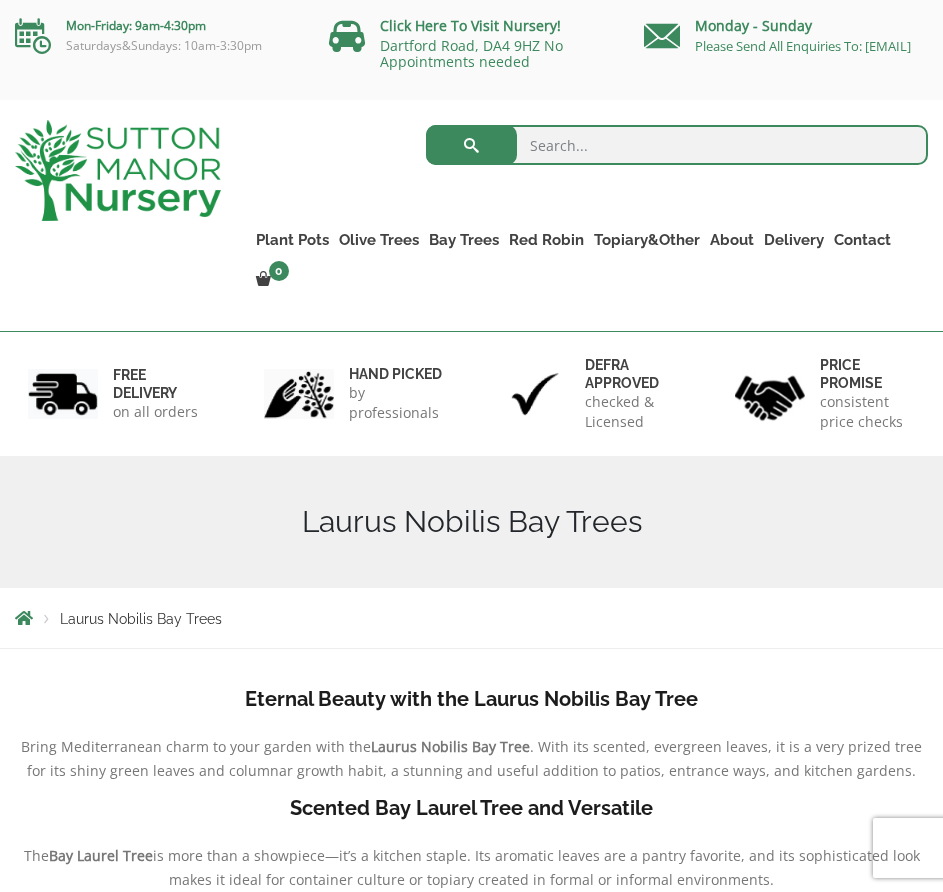 scroll, scrollTop: 0, scrollLeft: 0, axis: both 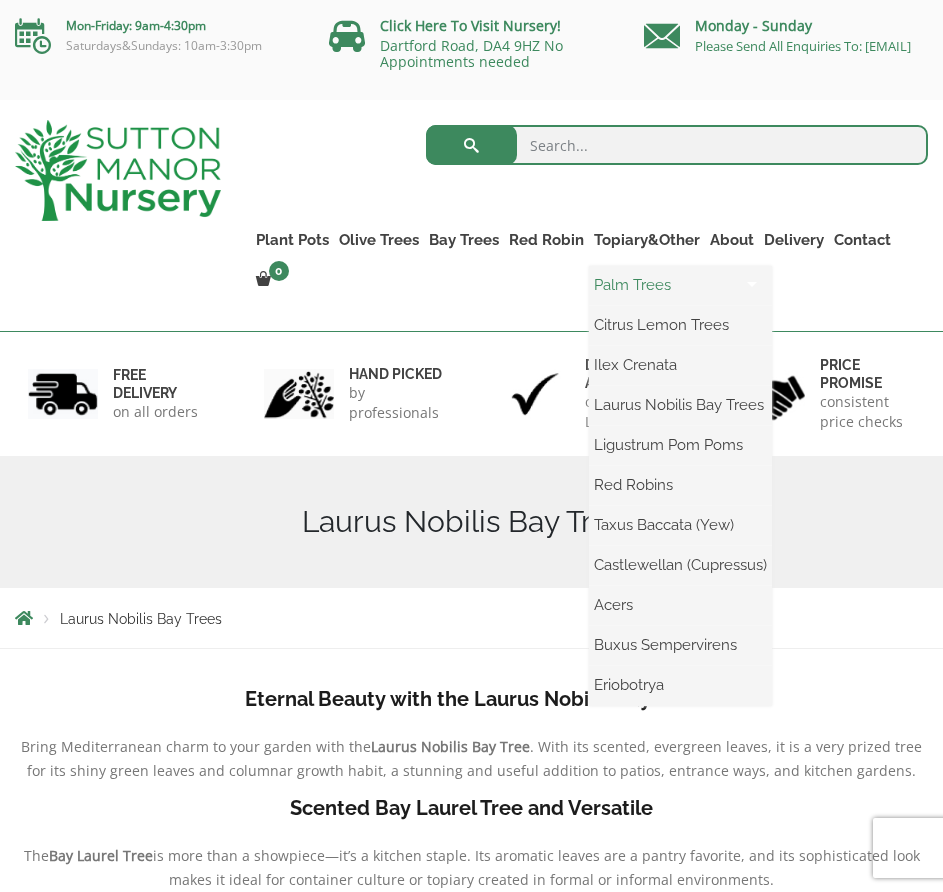 click on "Palm Trees" at bounding box center (680, 285) 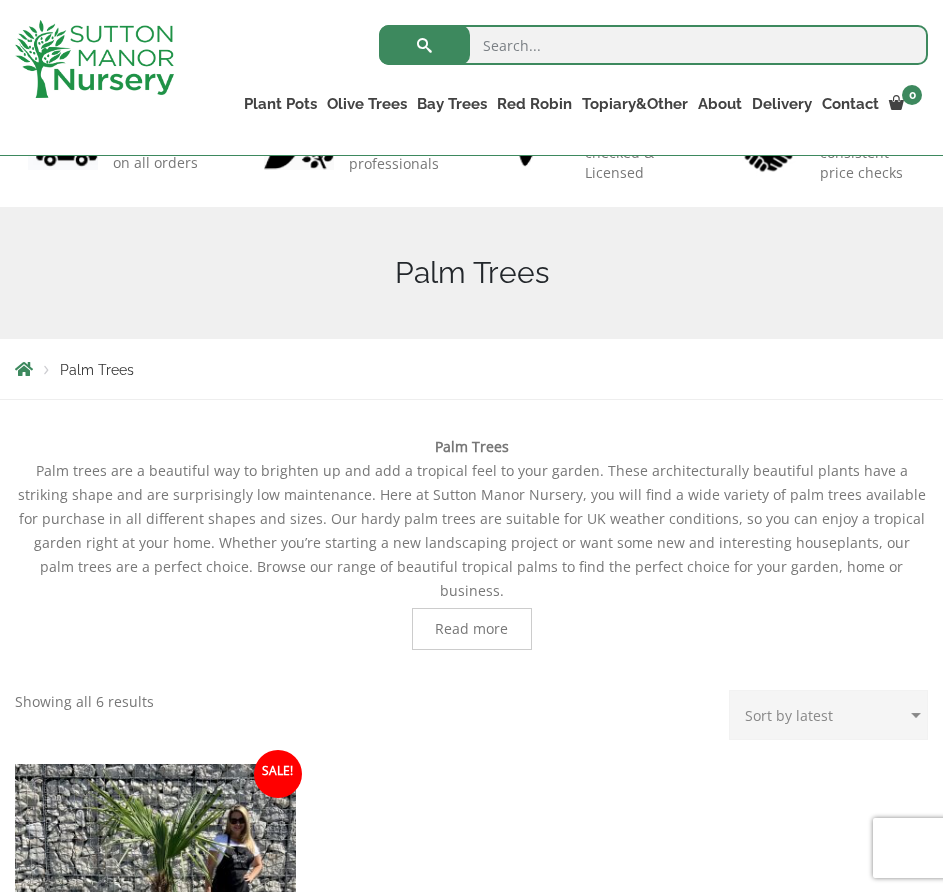 scroll, scrollTop: 400, scrollLeft: 0, axis: vertical 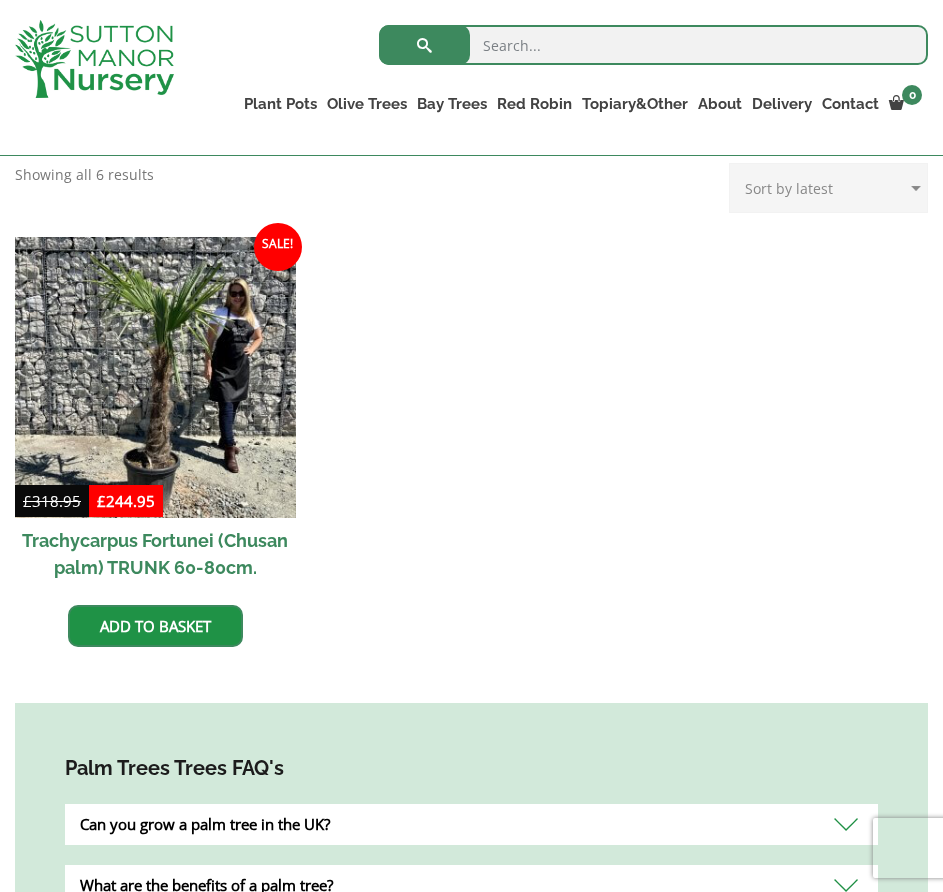 click on "Trachycarpus Fortunei (Chusan palm)   TRUNK 60-80cm." at bounding box center (155, 554) 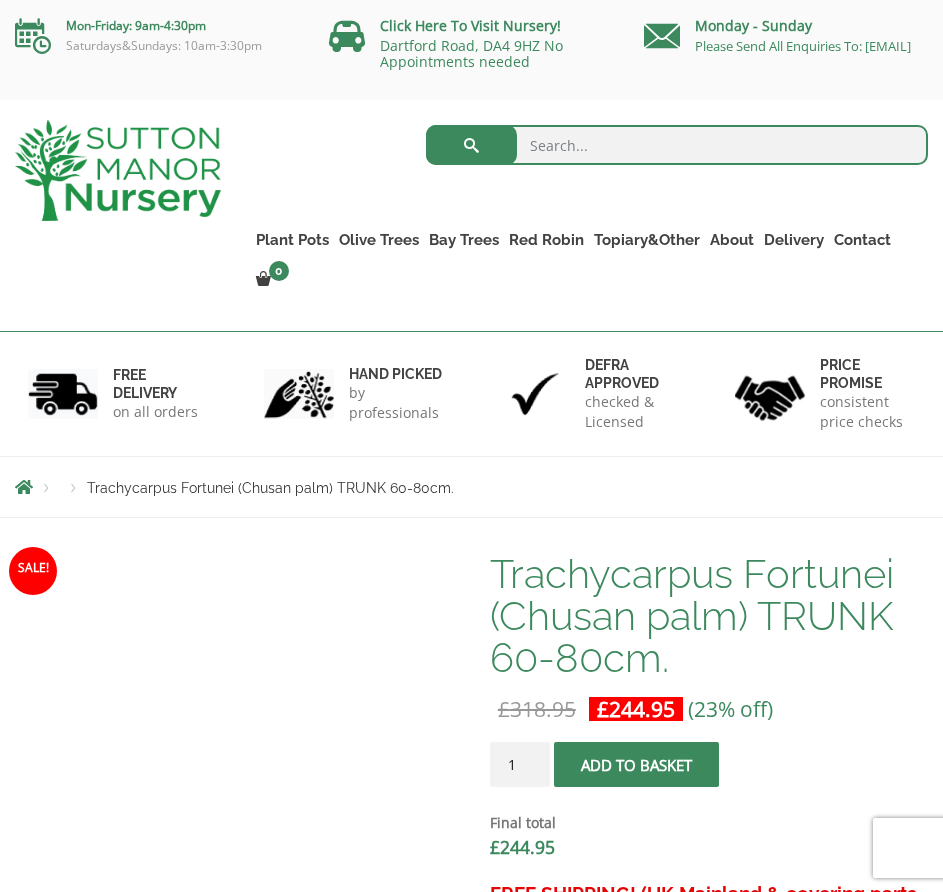 scroll, scrollTop: 0, scrollLeft: 0, axis: both 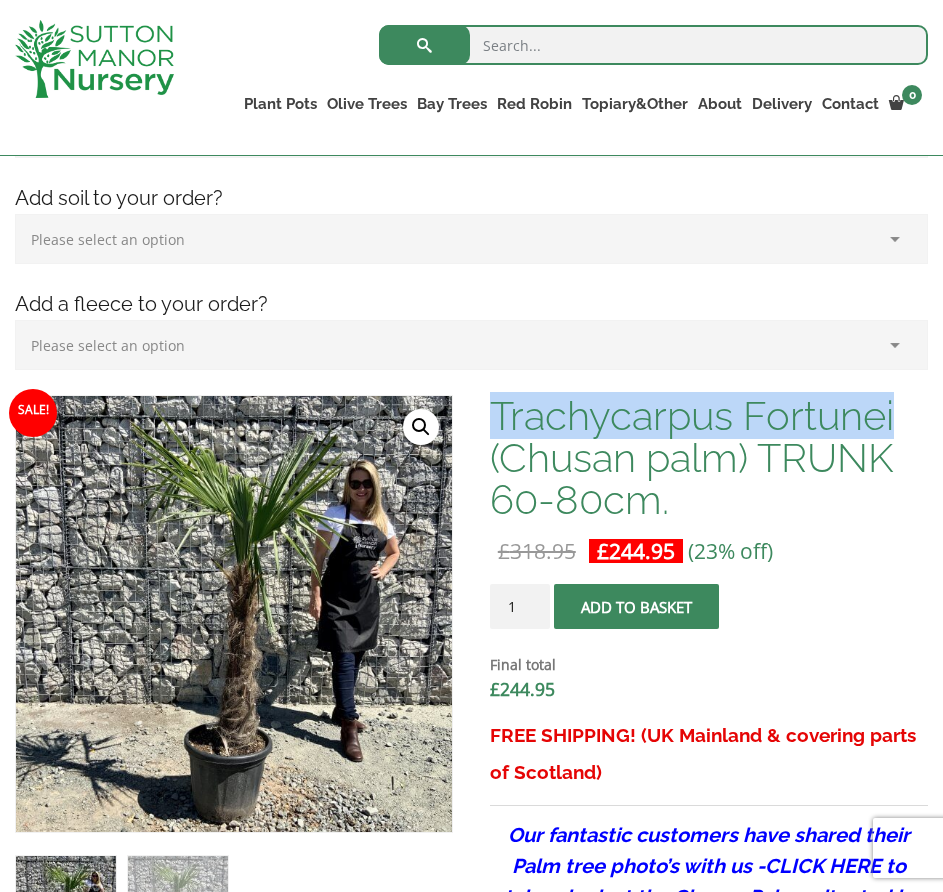 drag, startPoint x: 496, startPoint y: 413, endPoint x: 897, endPoint y: 413, distance: 401 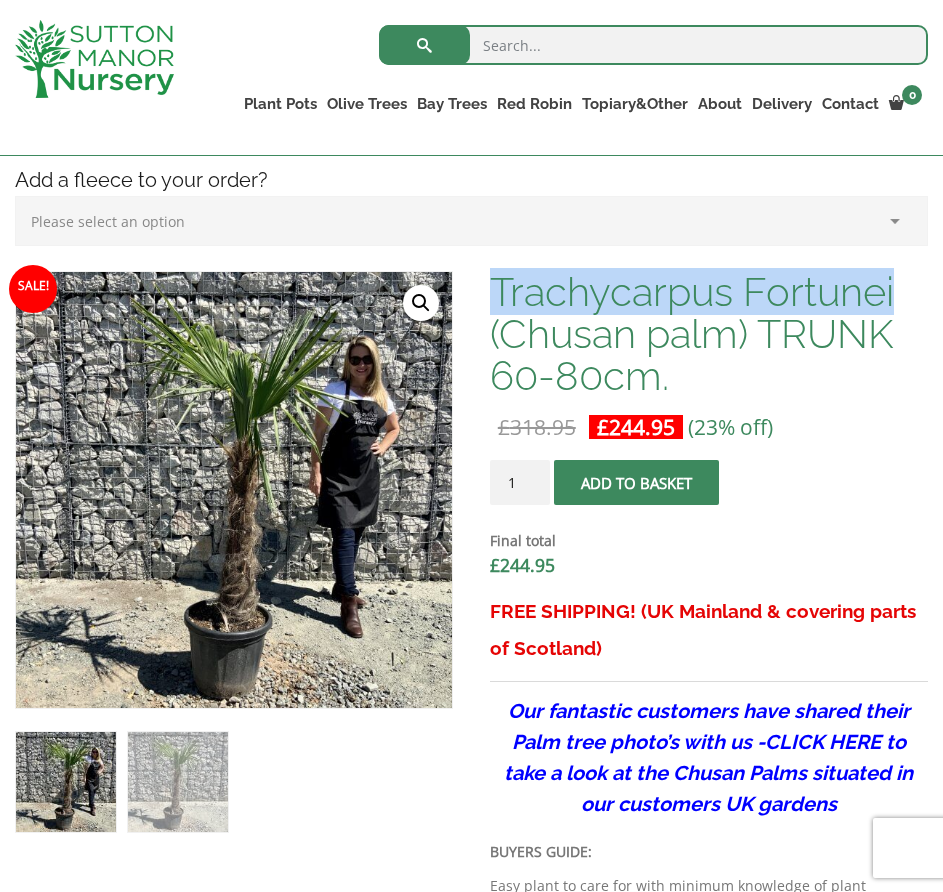 scroll, scrollTop: 800, scrollLeft: 0, axis: vertical 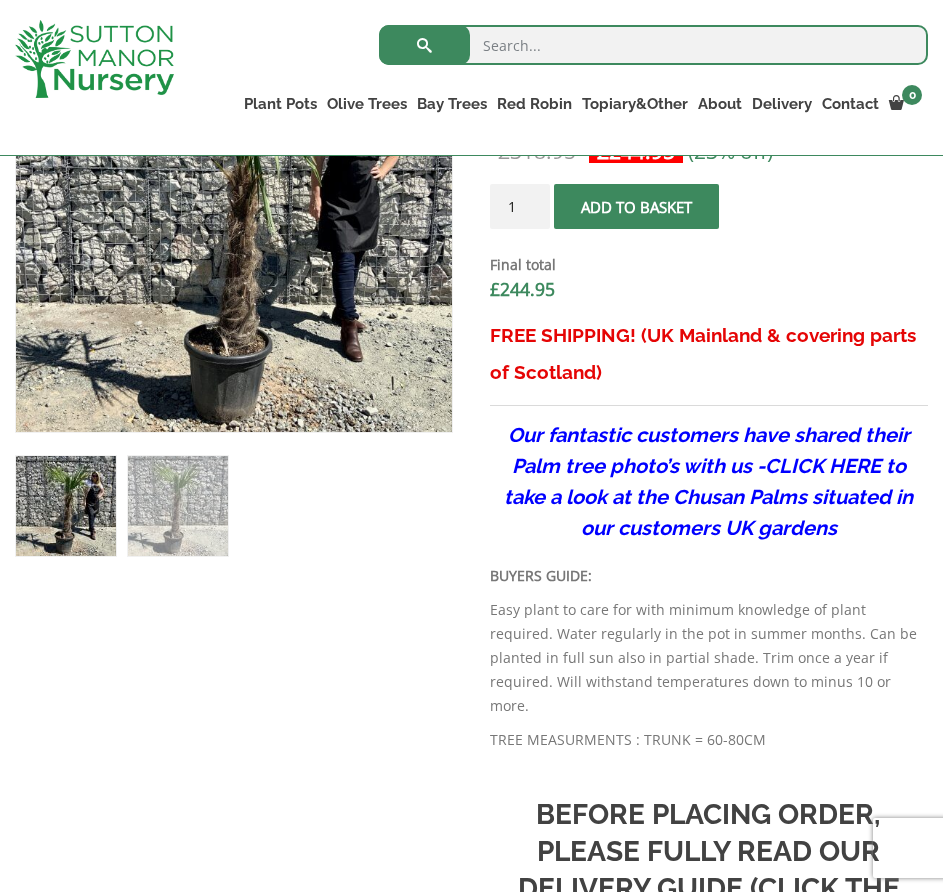 click at bounding box center (94, 59) 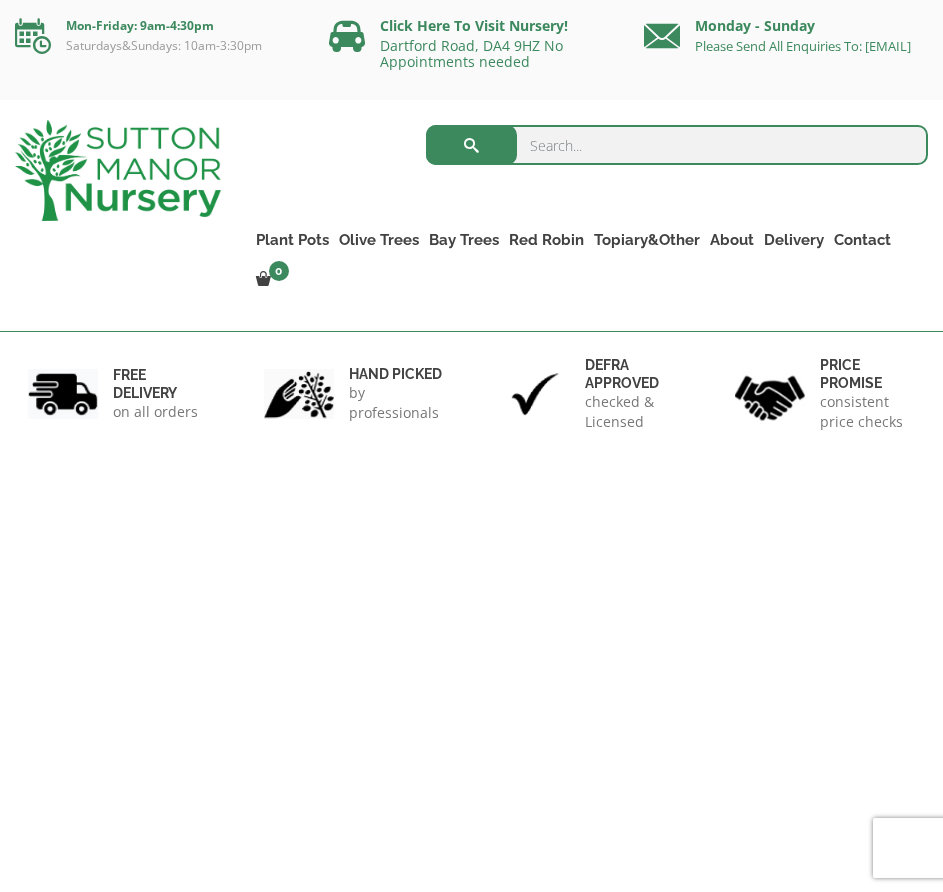 scroll, scrollTop: 0, scrollLeft: 0, axis: both 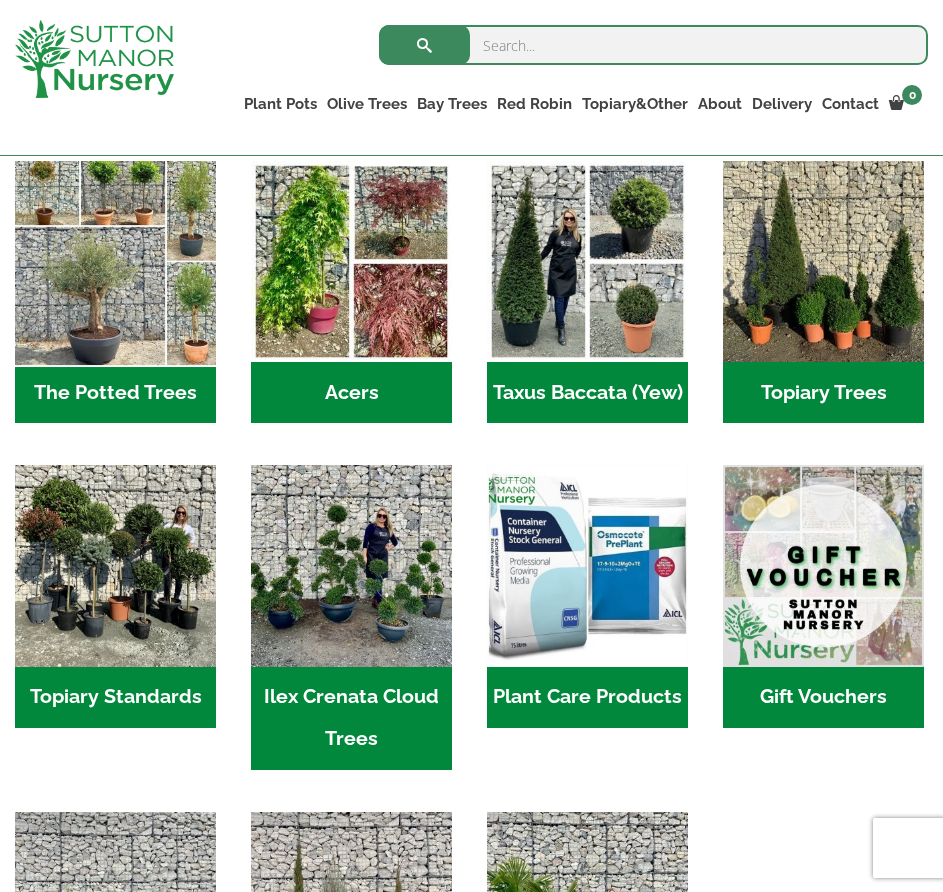 click at bounding box center (115, 261) 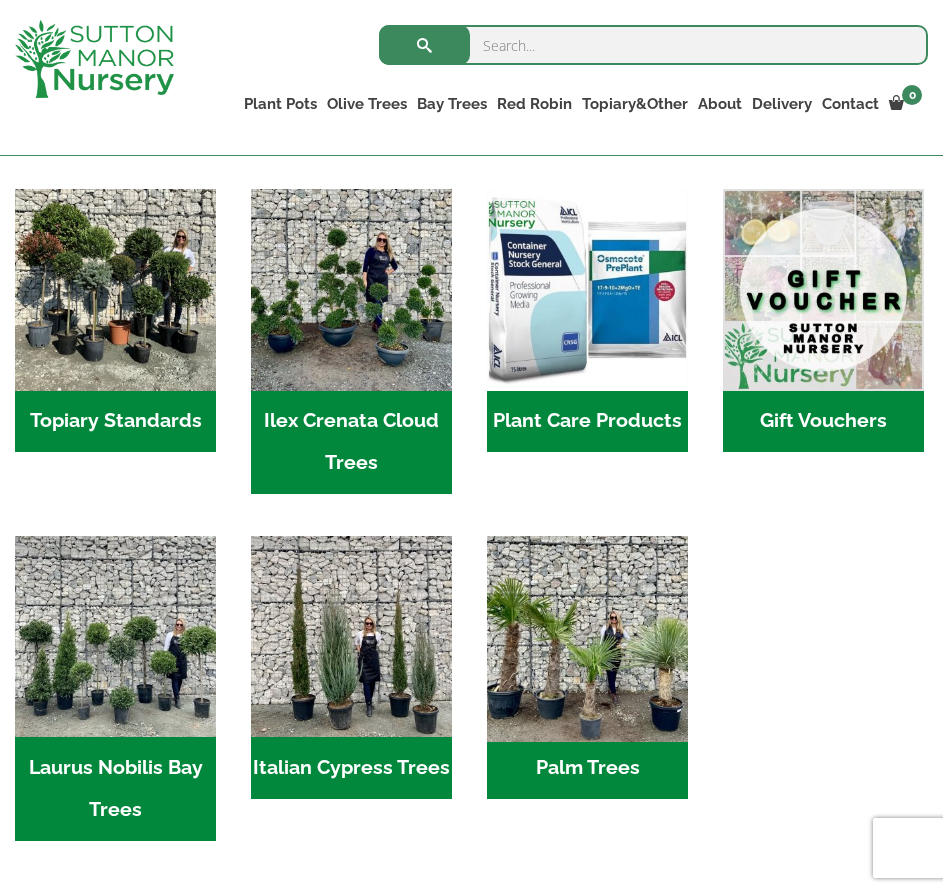 scroll, scrollTop: 1697, scrollLeft: 0, axis: vertical 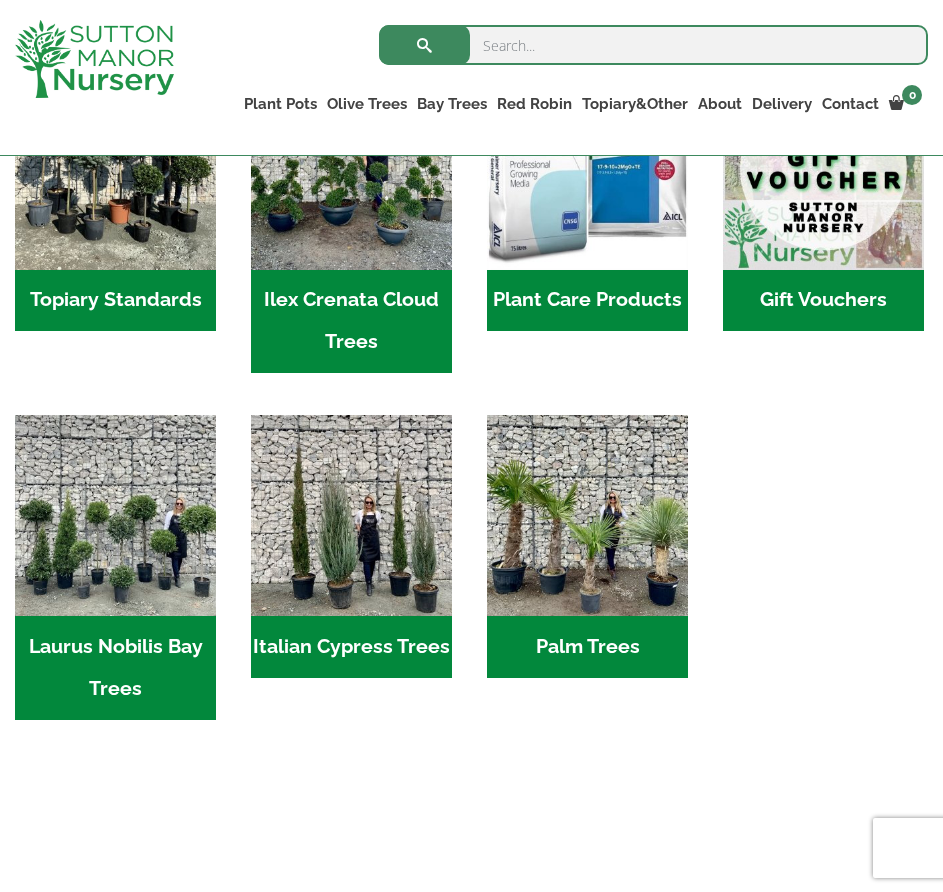 click on "Palm Trees  (1)" at bounding box center (587, 647) 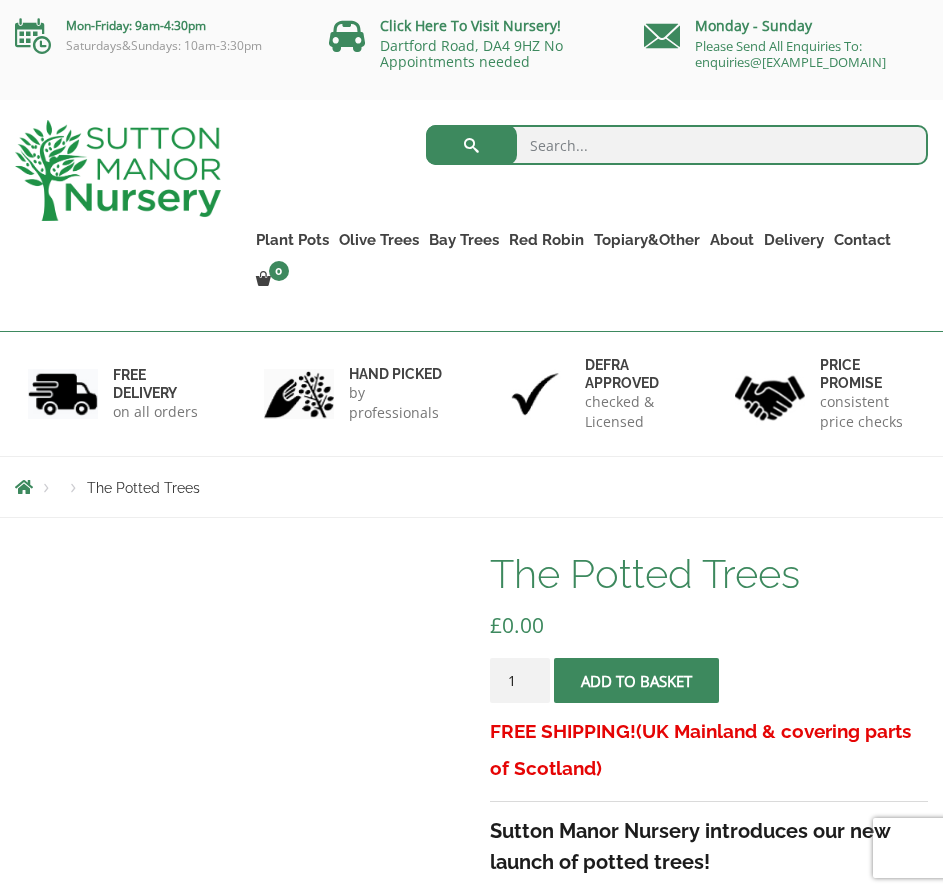 scroll, scrollTop: 0, scrollLeft: 0, axis: both 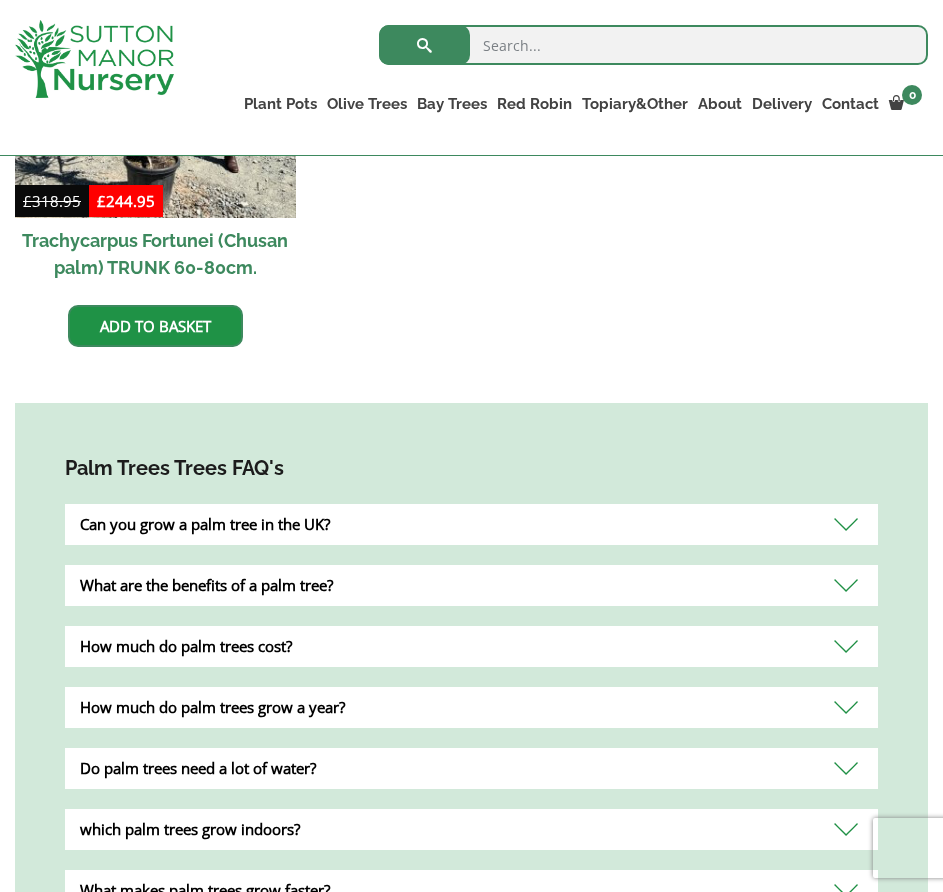 click on "Can you grow a palm tree in the UK?" at bounding box center [471, 524] 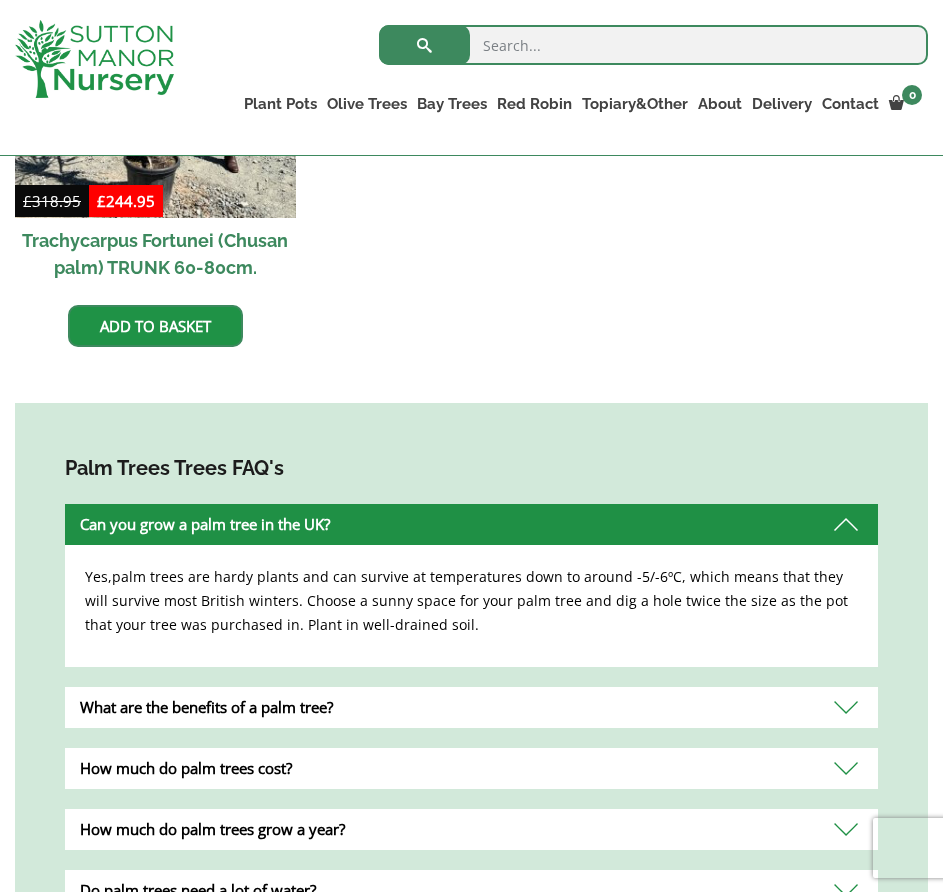 click on "What are the benefits of a palm tree?" at bounding box center (471, 707) 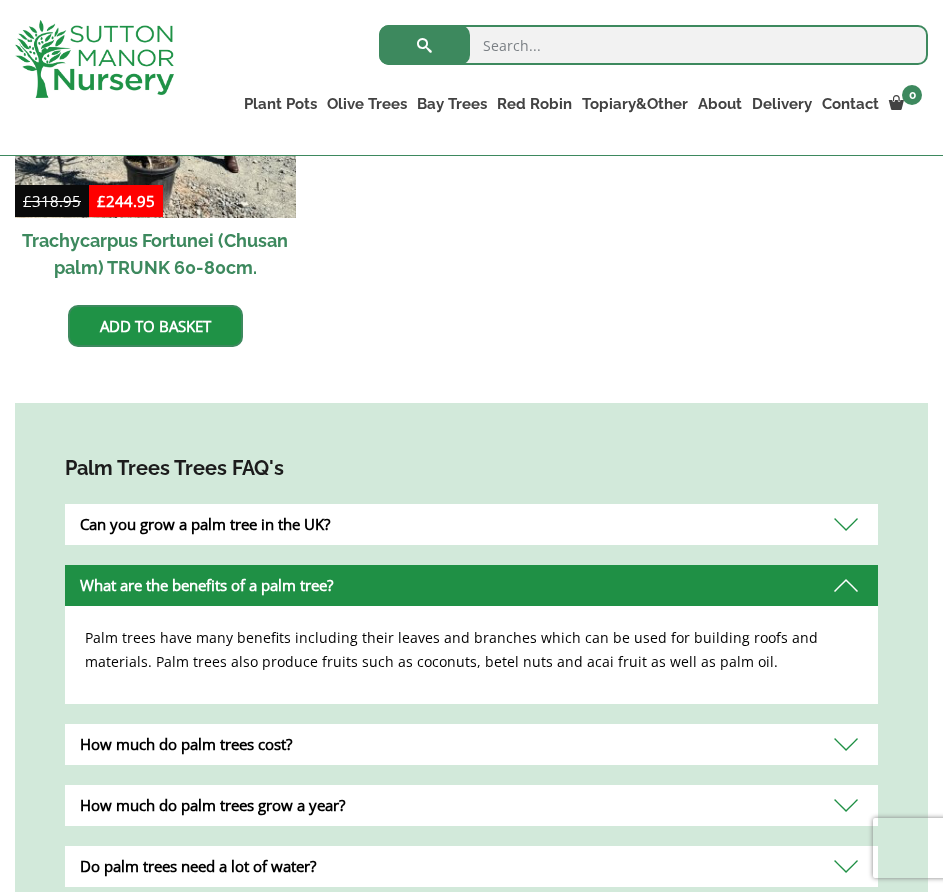 click on "How much do palm trees cost?" at bounding box center (471, 744) 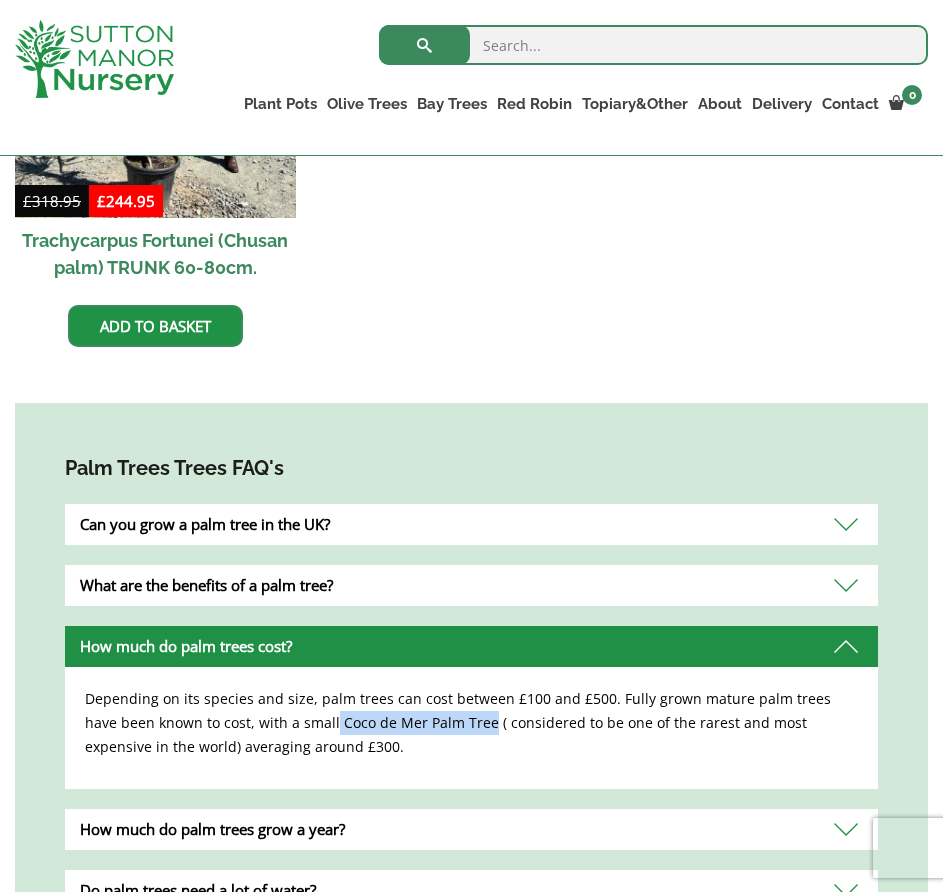 drag, startPoint x: 297, startPoint y: 697, endPoint x: 452, endPoint y: 700, distance: 155.02902 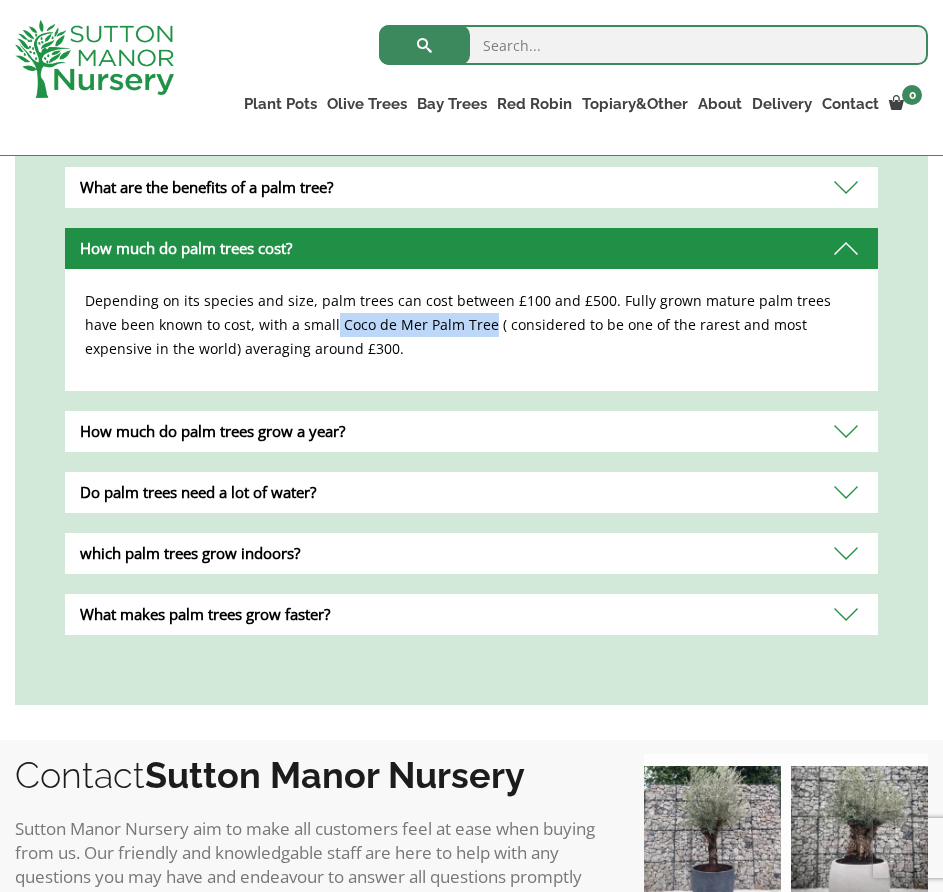 scroll, scrollTop: 1400, scrollLeft: 0, axis: vertical 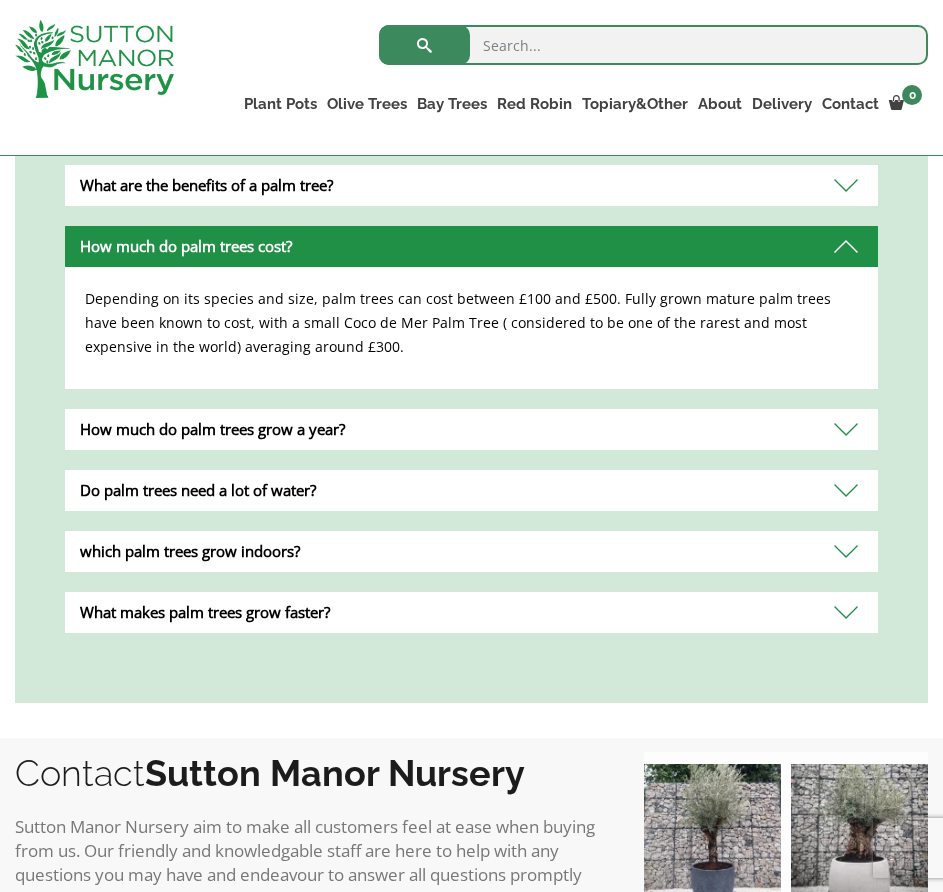 click on "How much do palm trees grow a year?" at bounding box center (471, 429) 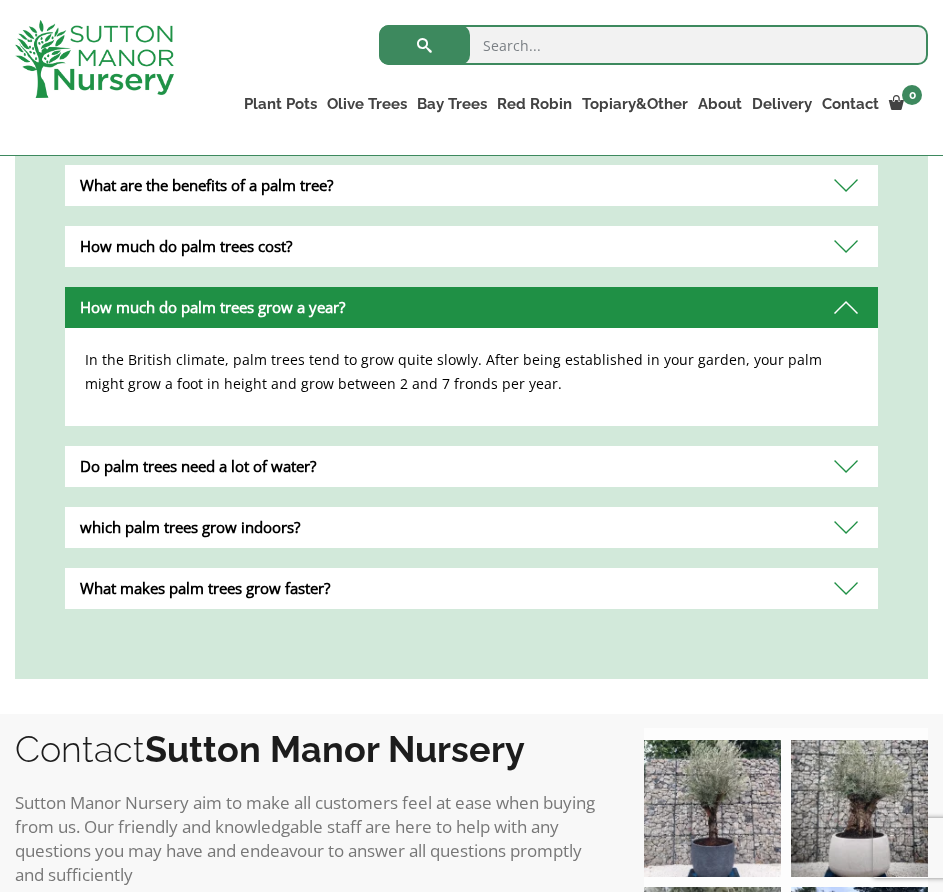 click on "Do palm trees need a lot of water?" at bounding box center [471, 466] 